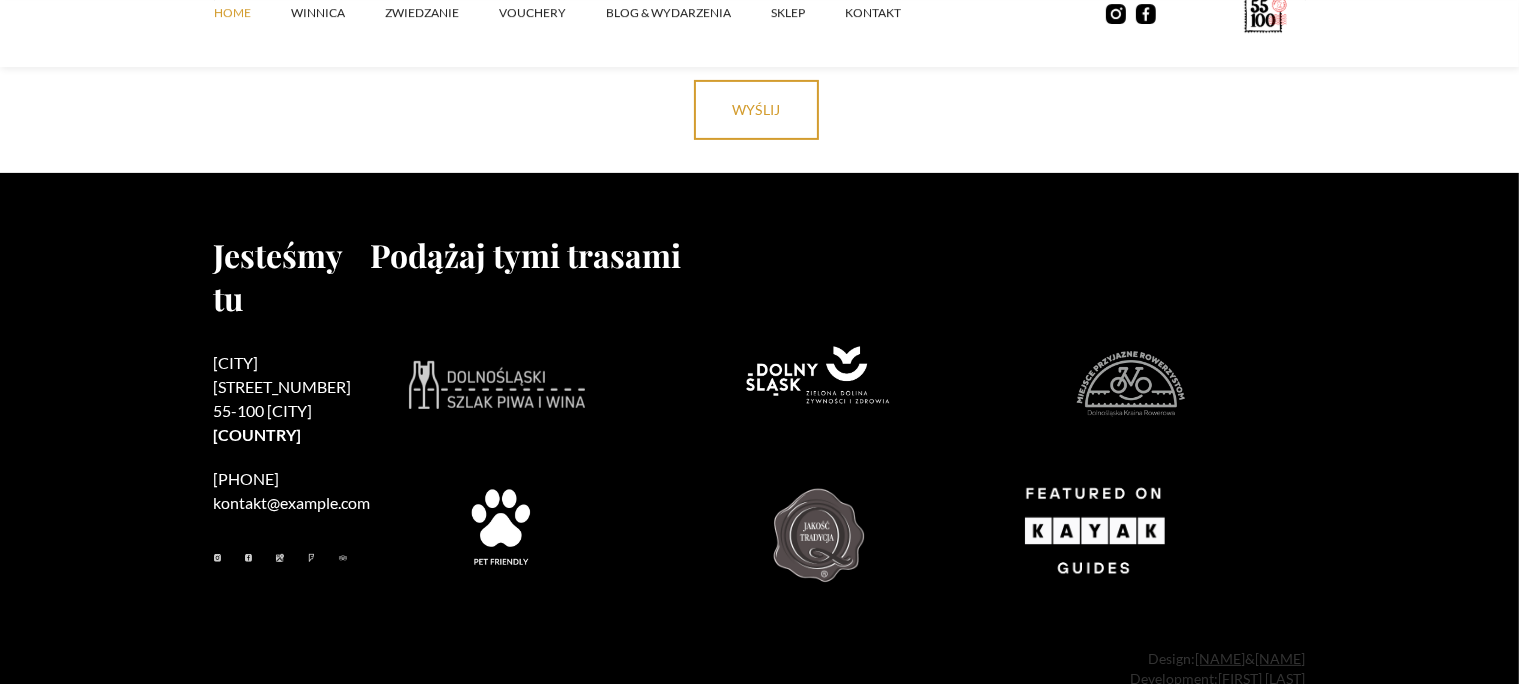 scroll, scrollTop: 8251, scrollLeft: 0, axis: vertical 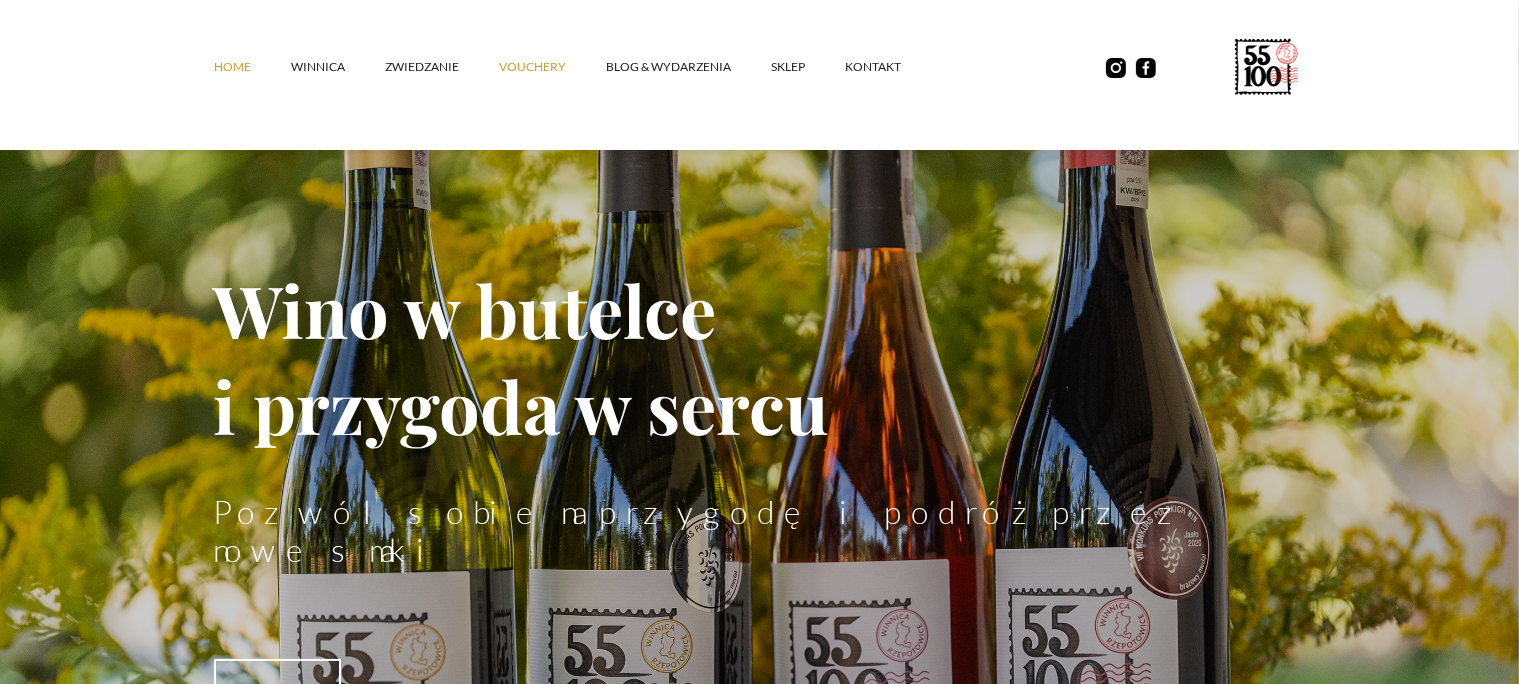 click on "vouchery" at bounding box center (552, 67) 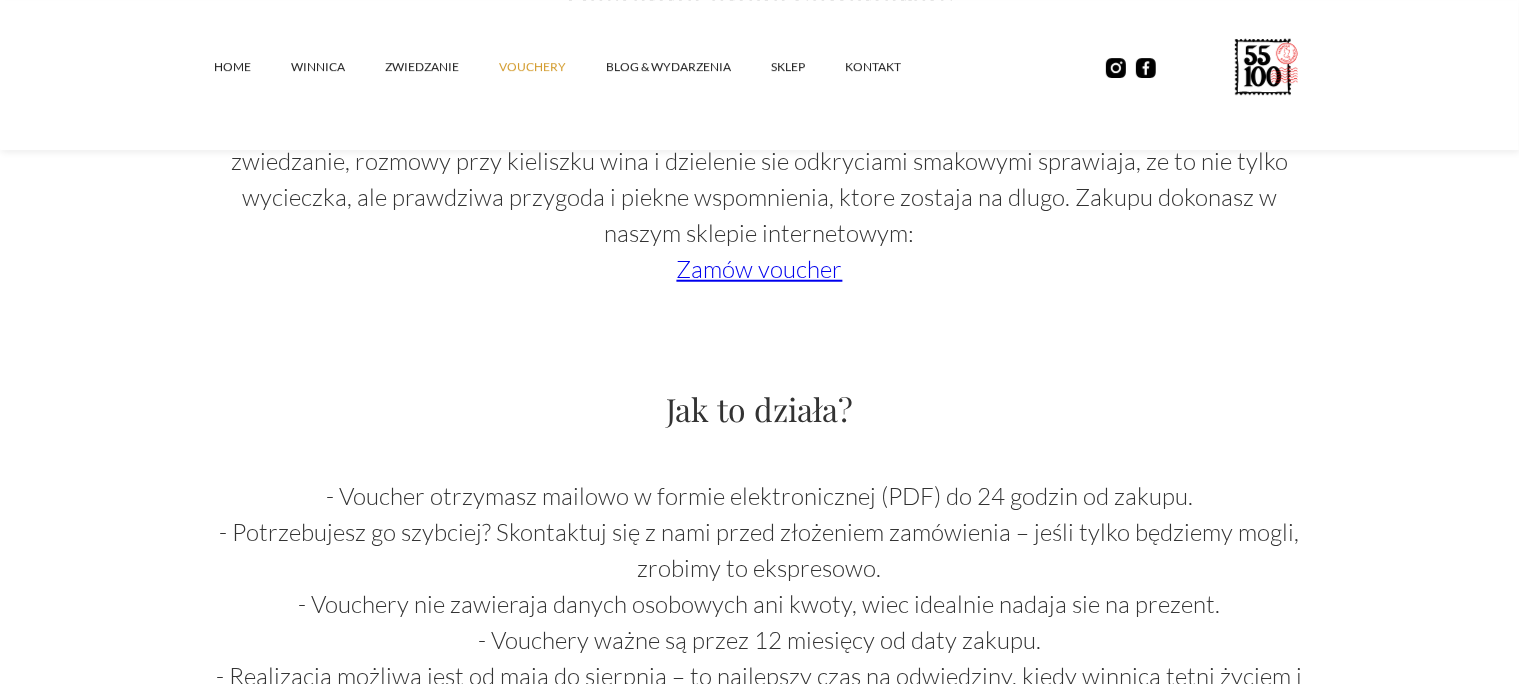 scroll, scrollTop: 1689, scrollLeft: 0, axis: vertical 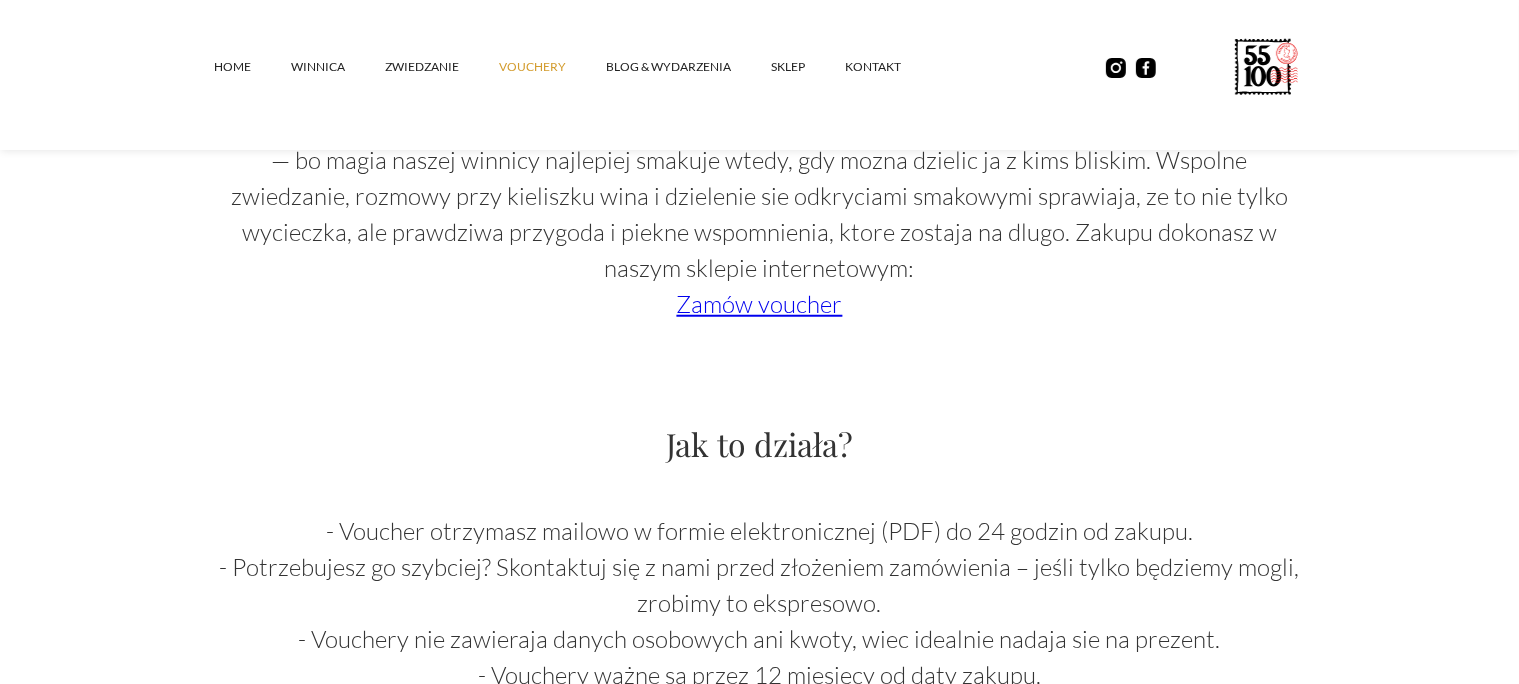 click on "Zamów voucher" at bounding box center (760, 304) 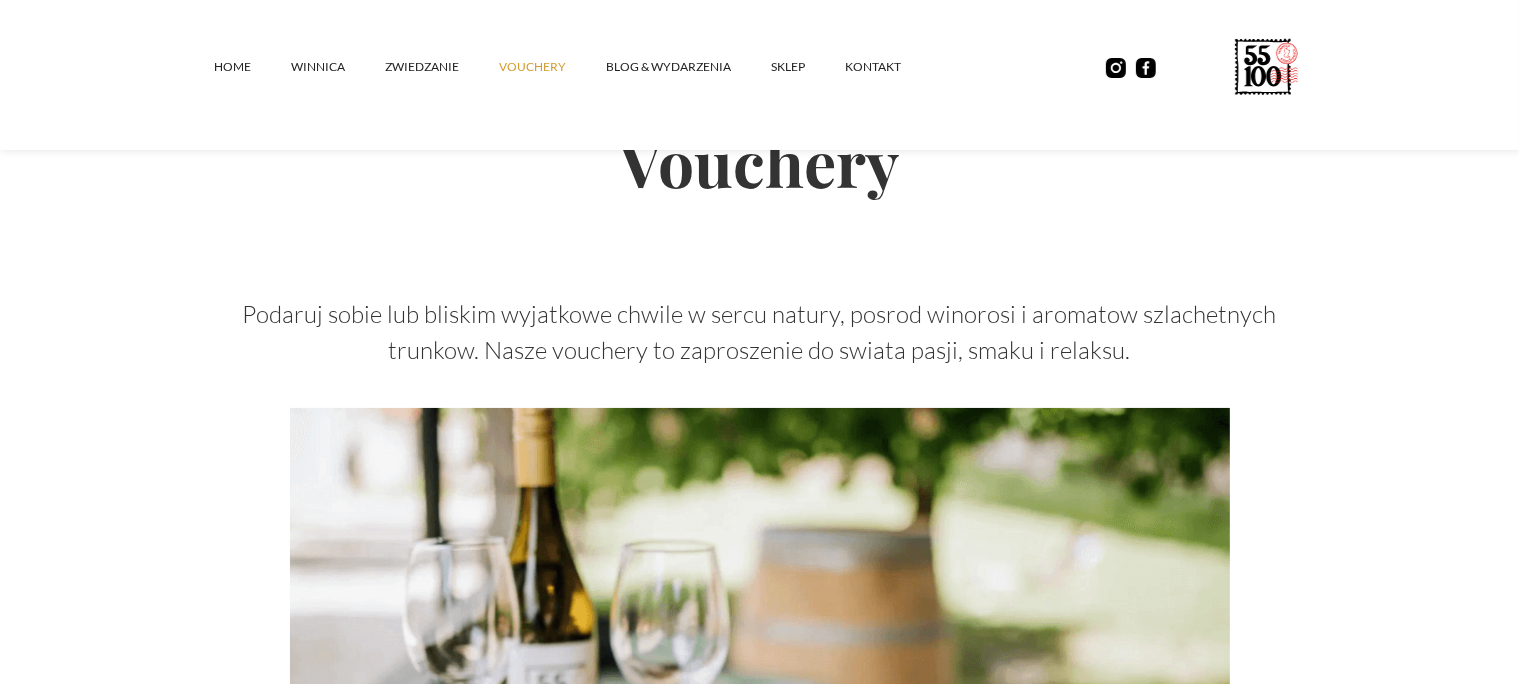 scroll, scrollTop: 0, scrollLeft: 0, axis: both 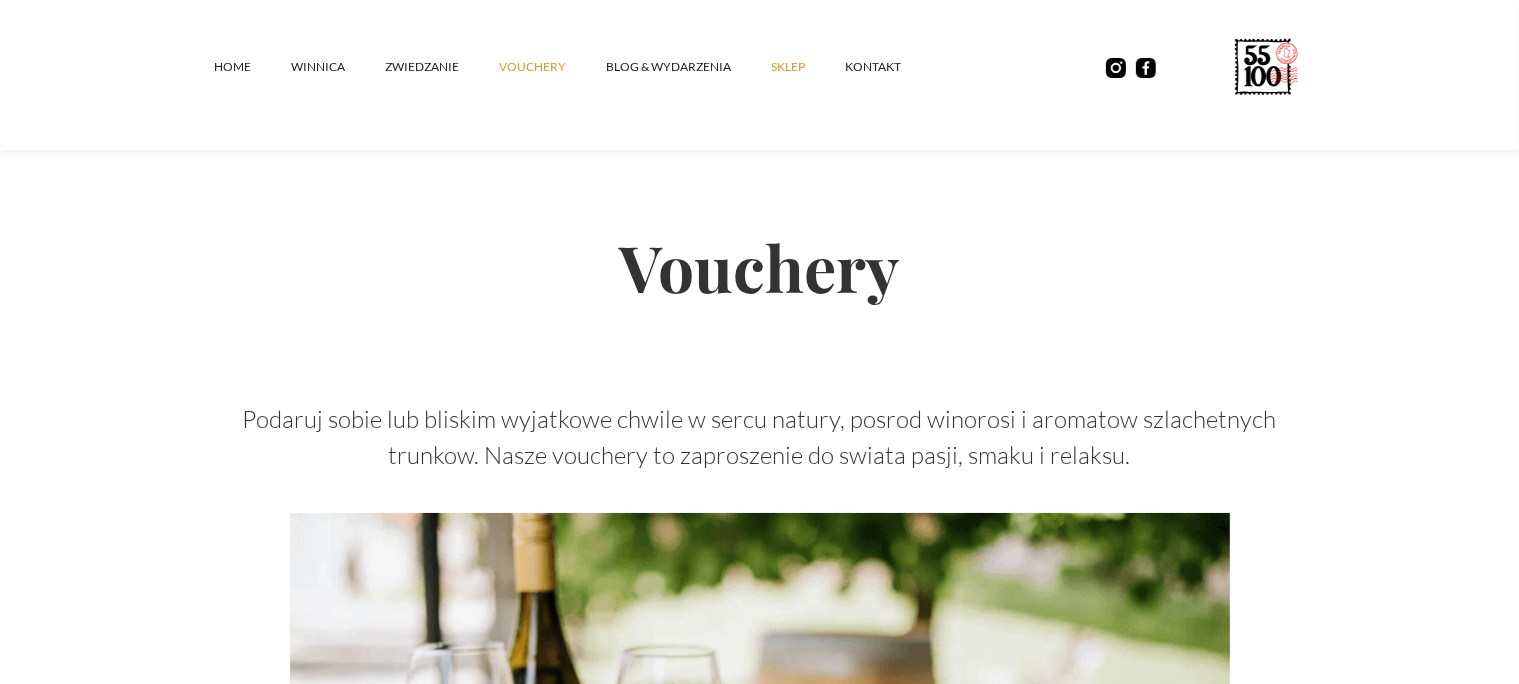 click on "SKLEP" at bounding box center [808, 67] 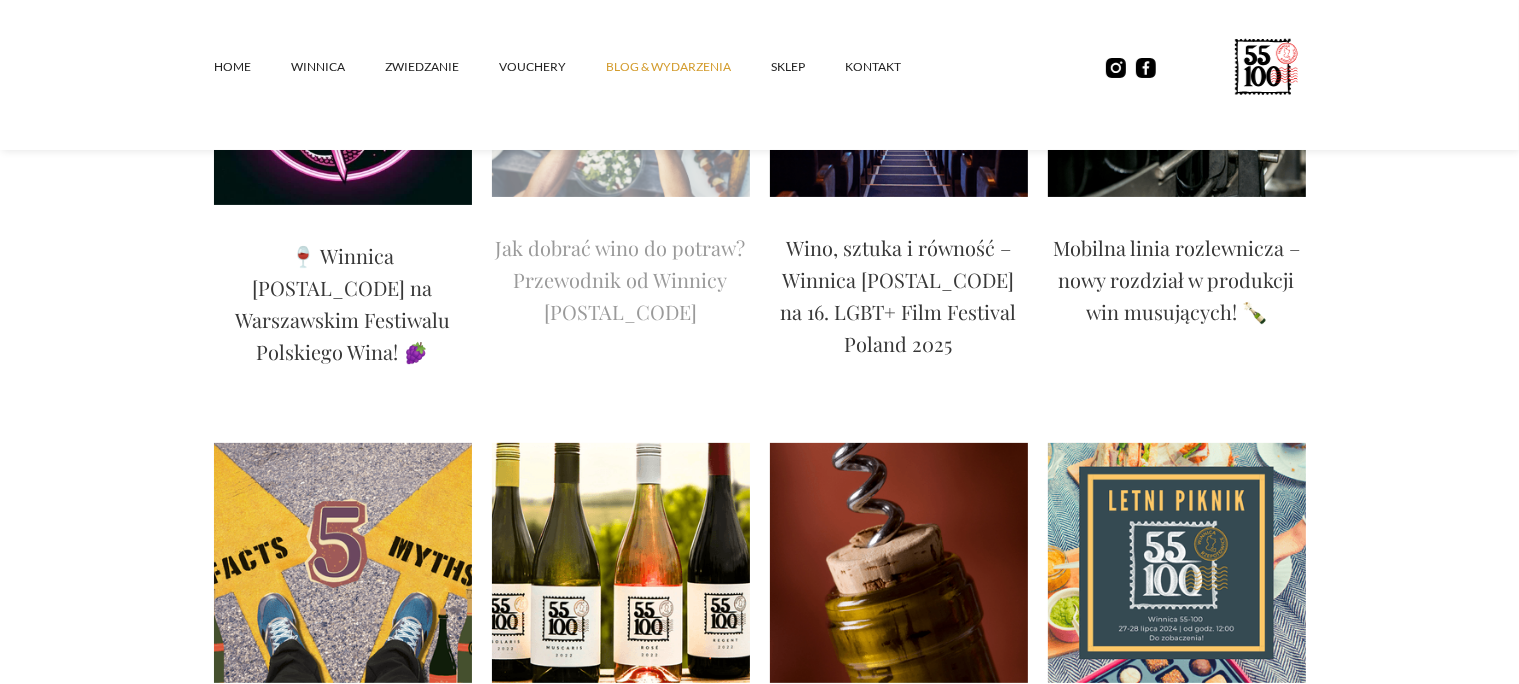 scroll, scrollTop: 211, scrollLeft: 0, axis: vertical 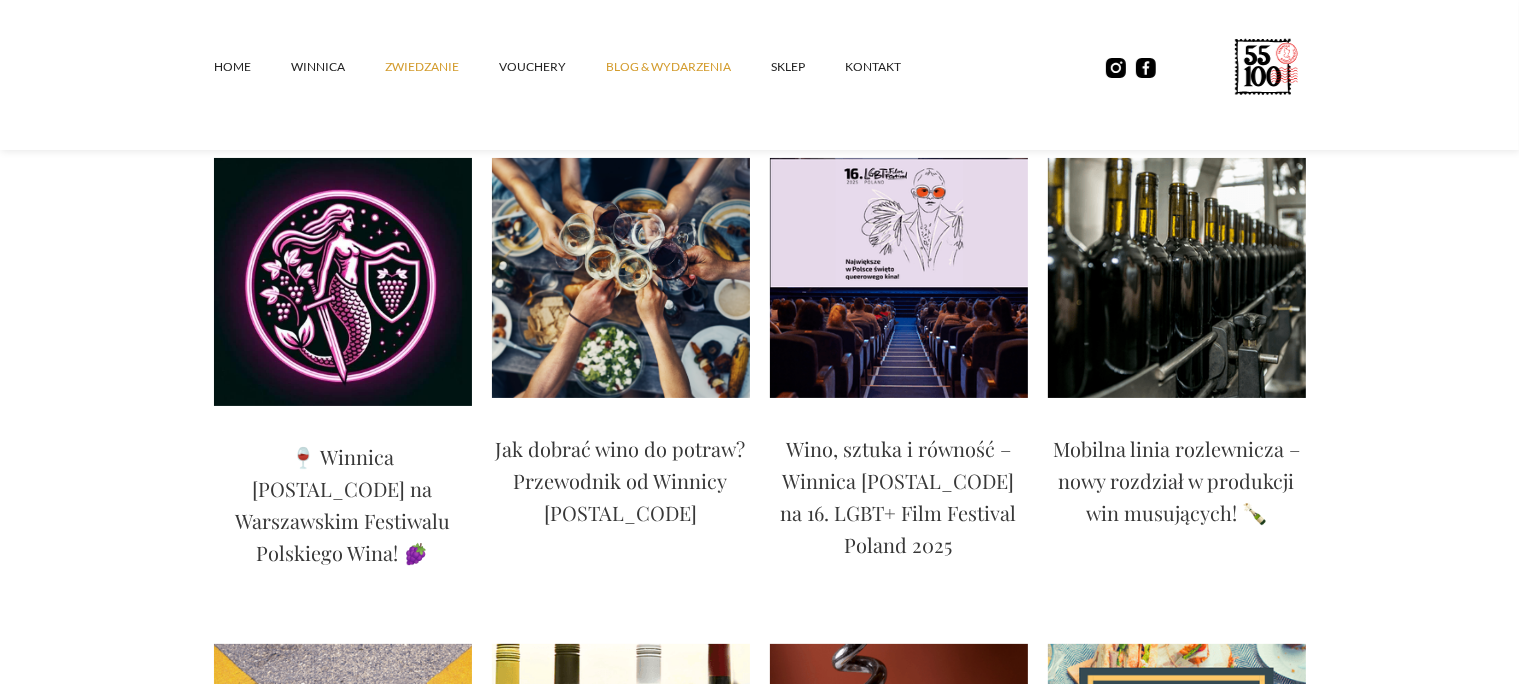click on "ZWIEDZANIE" at bounding box center (442, 67) 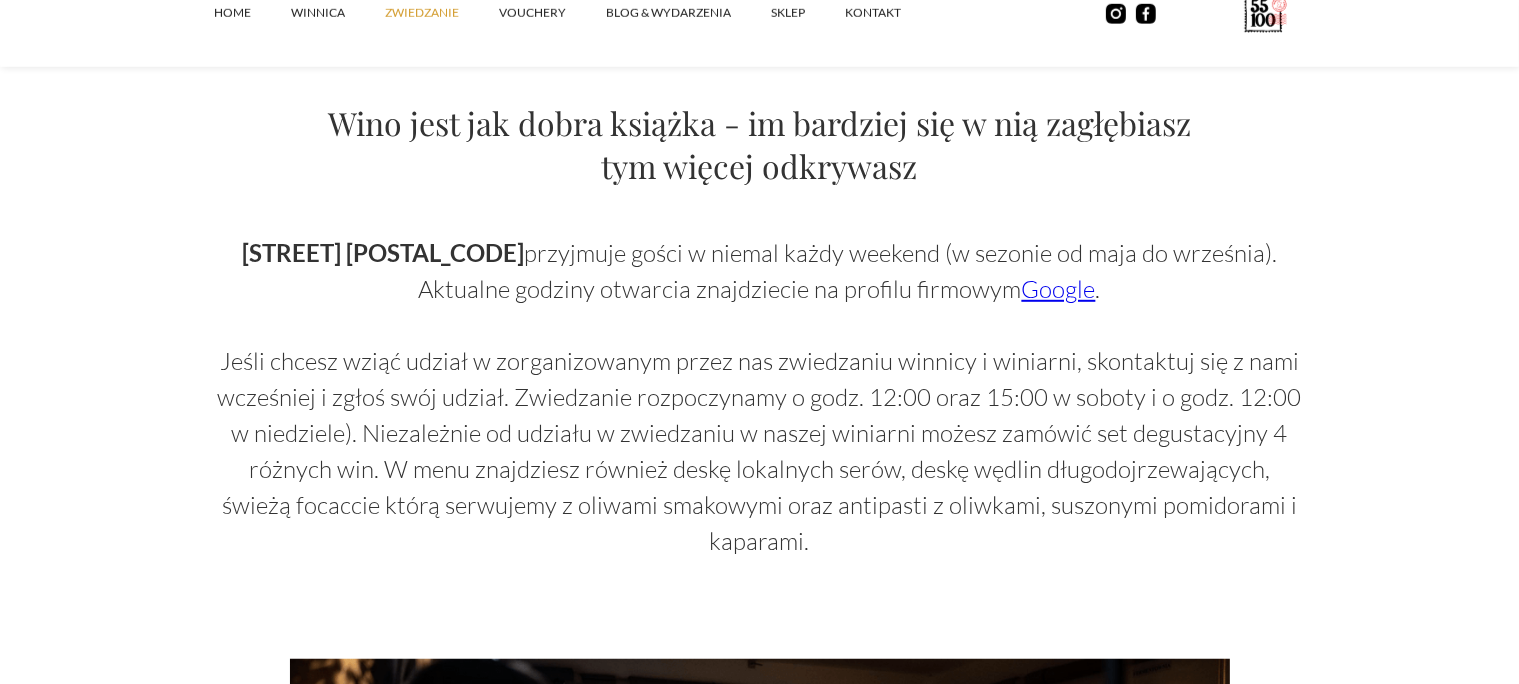 scroll, scrollTop: 1267, scrollLeft: 0, axis: vertical 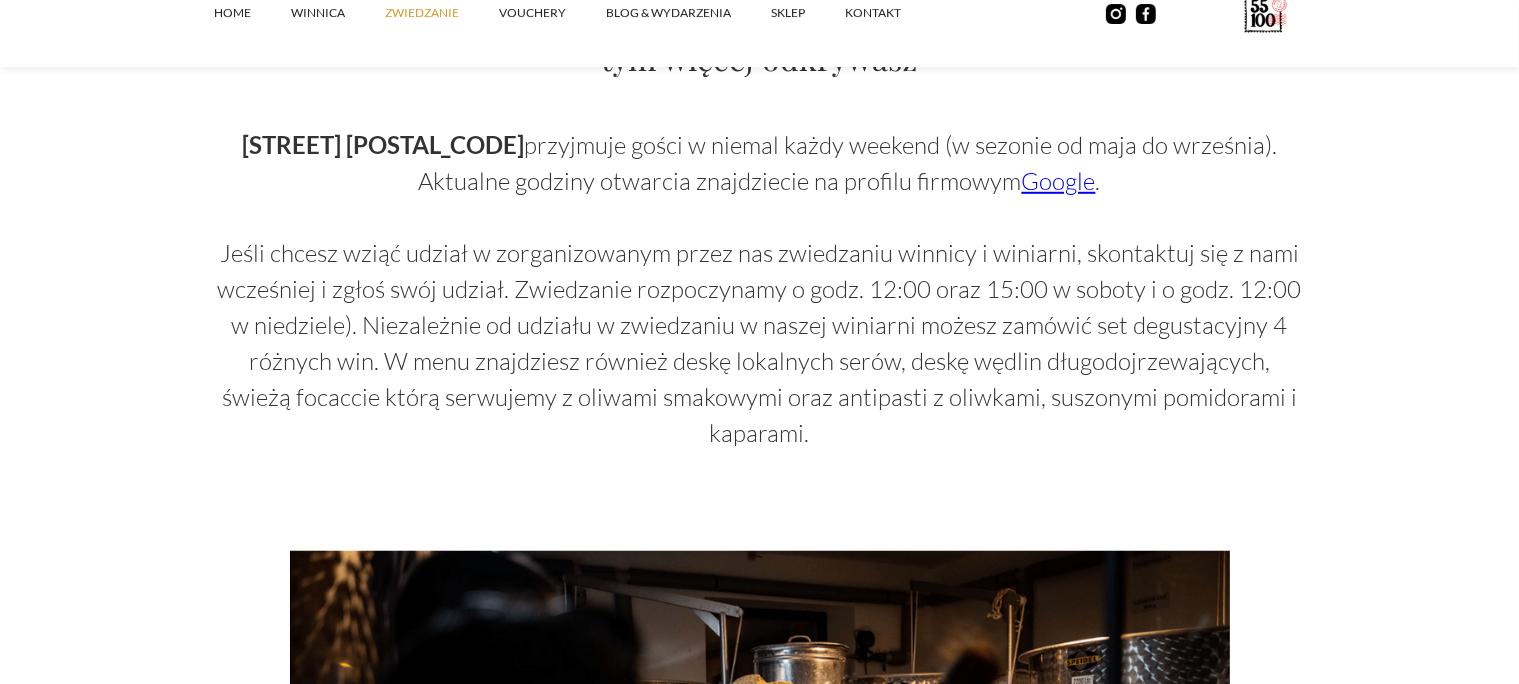 click on "Google" at bounding box center [1059, 181] 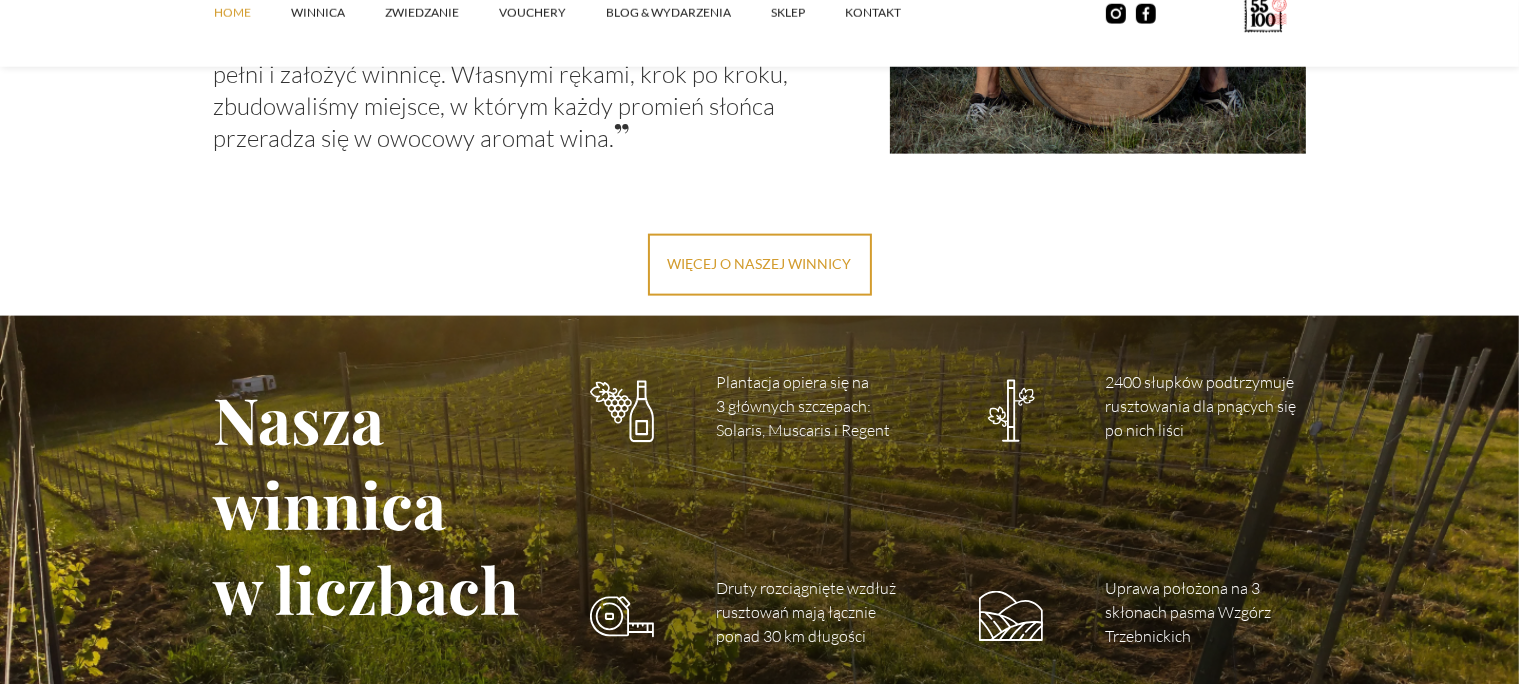 scroll, scrollTop: 2640, scrollLeft: 0, axis: vertical 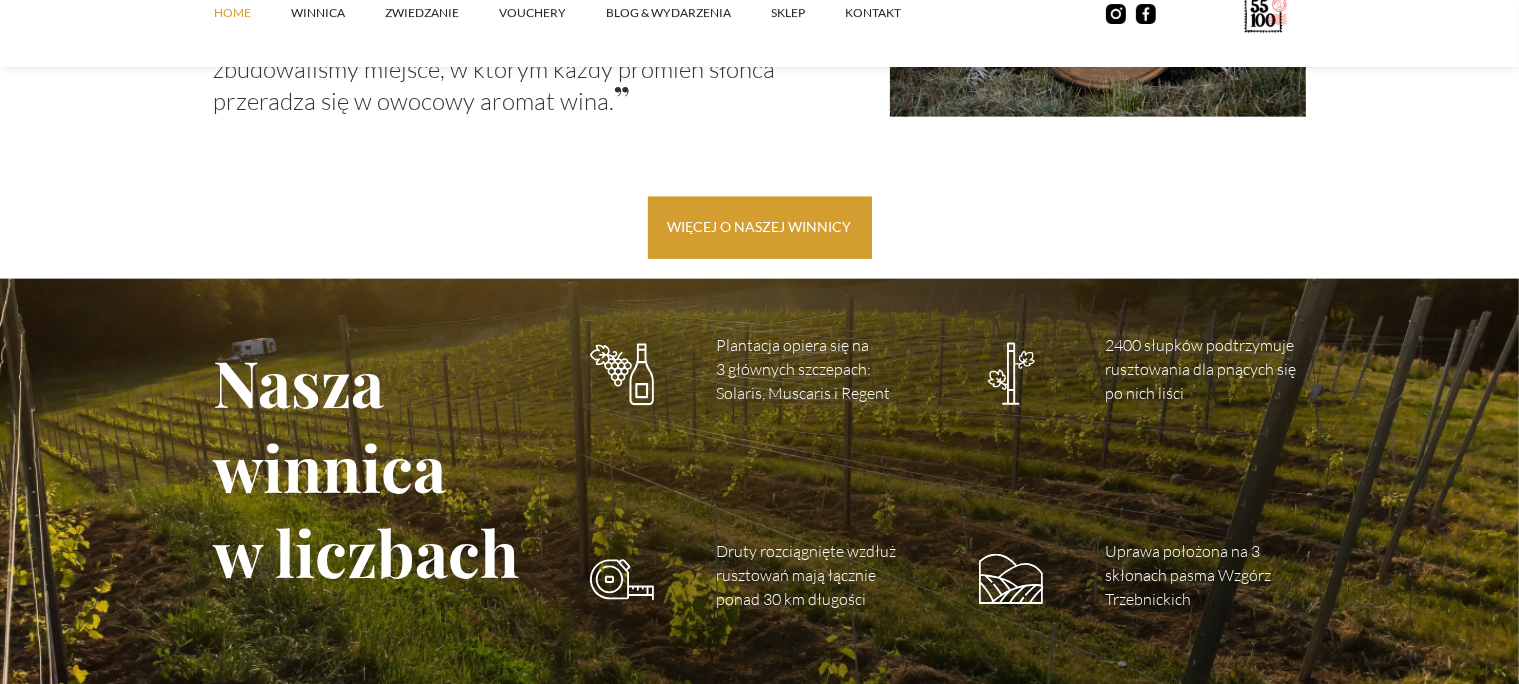 click on "więcej o naszej winnicy" at bounding box center (760, 228) 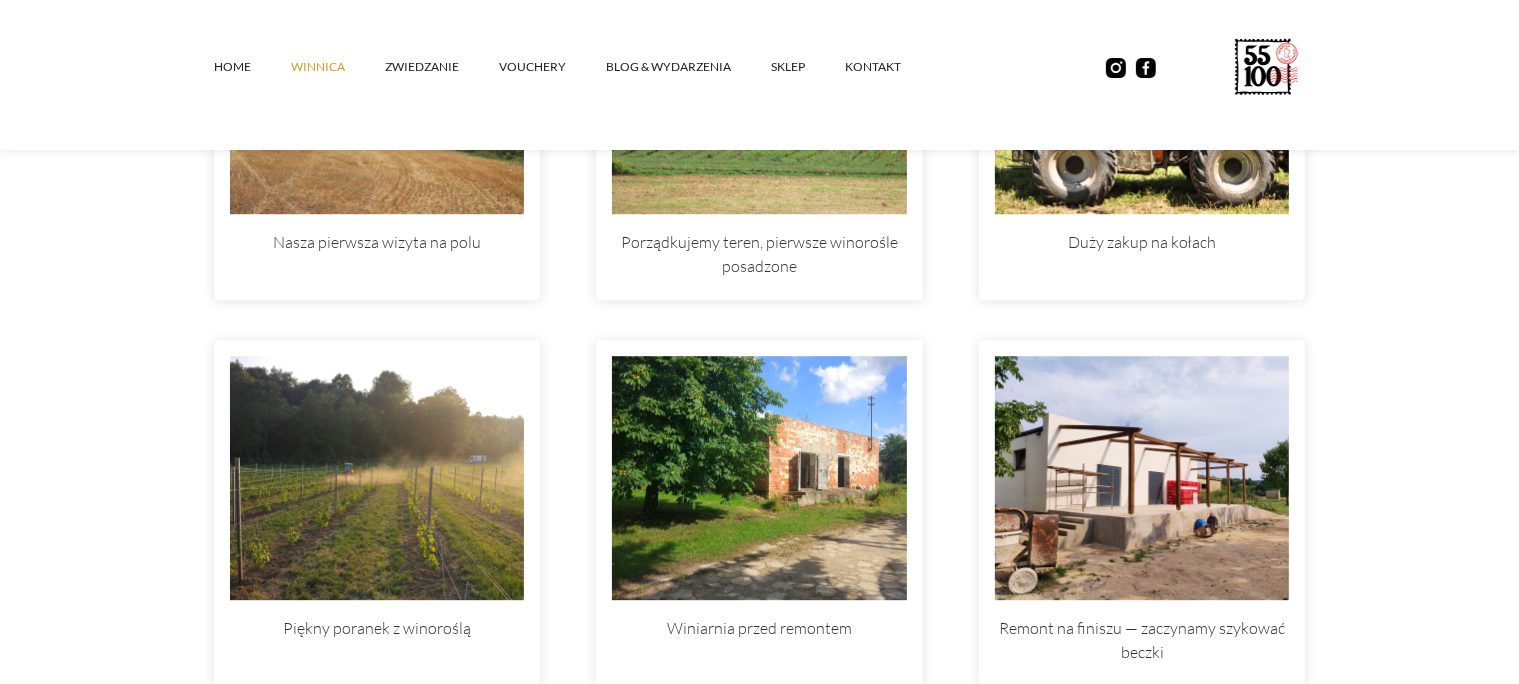 scroll, scrollTop: 5280, scrollLeft: 0, axis: vertical 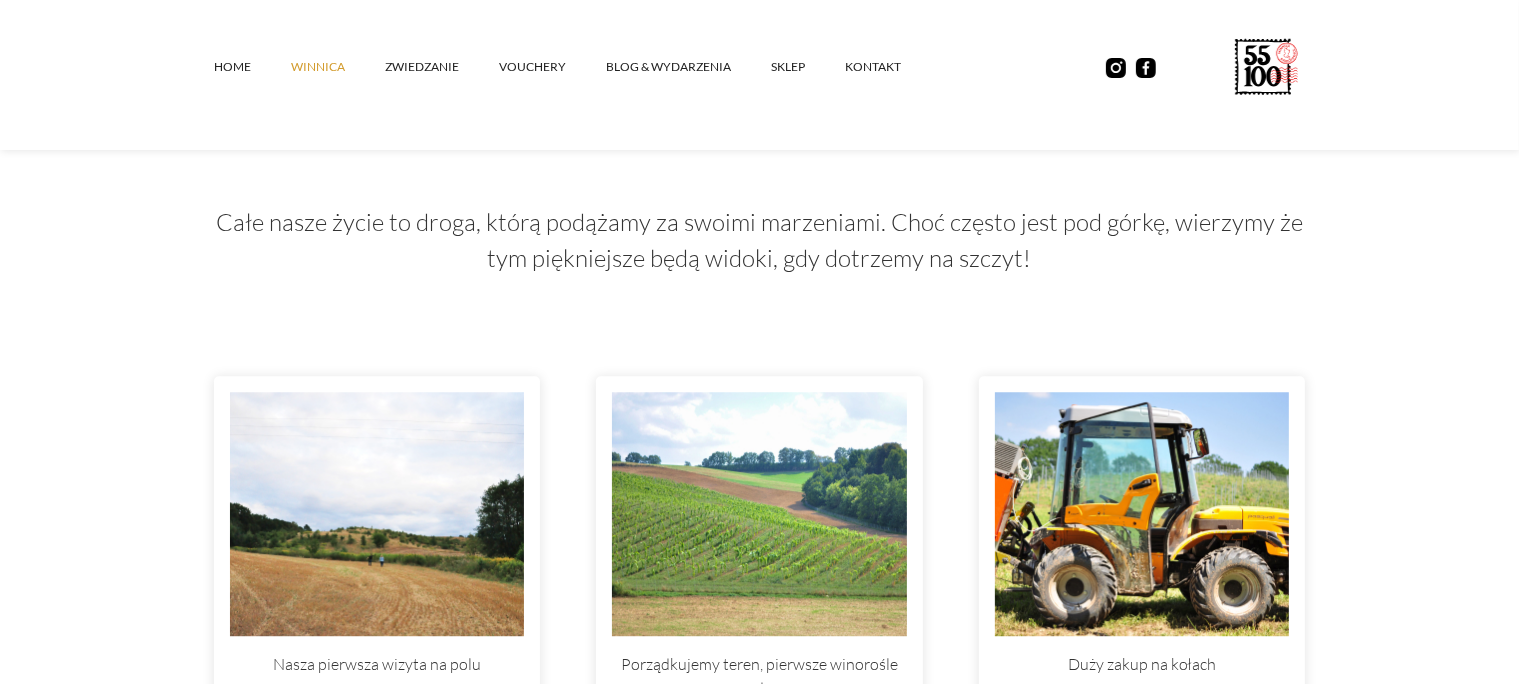 click at bounding box center [377, 514] 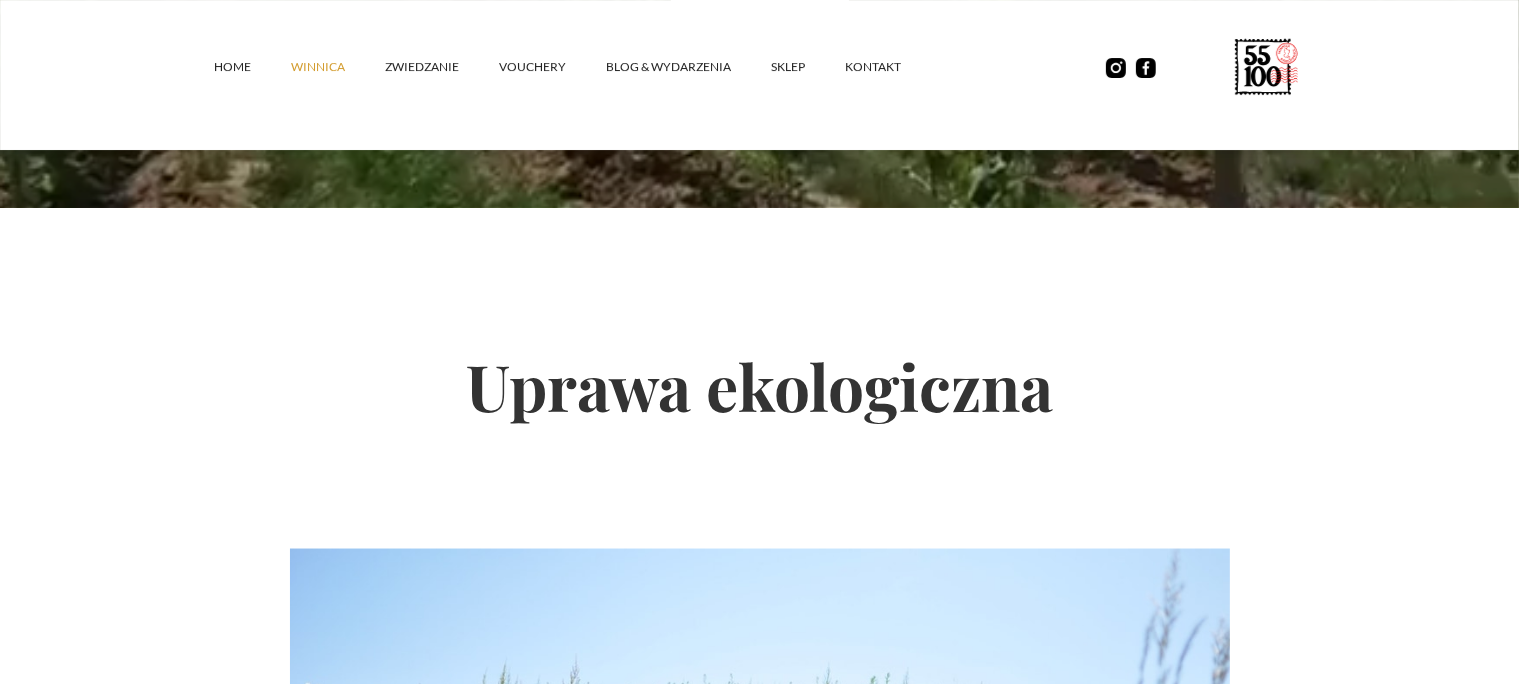 scroll, scrollTop: 2745, scrollLeft: 0, axis: vertical 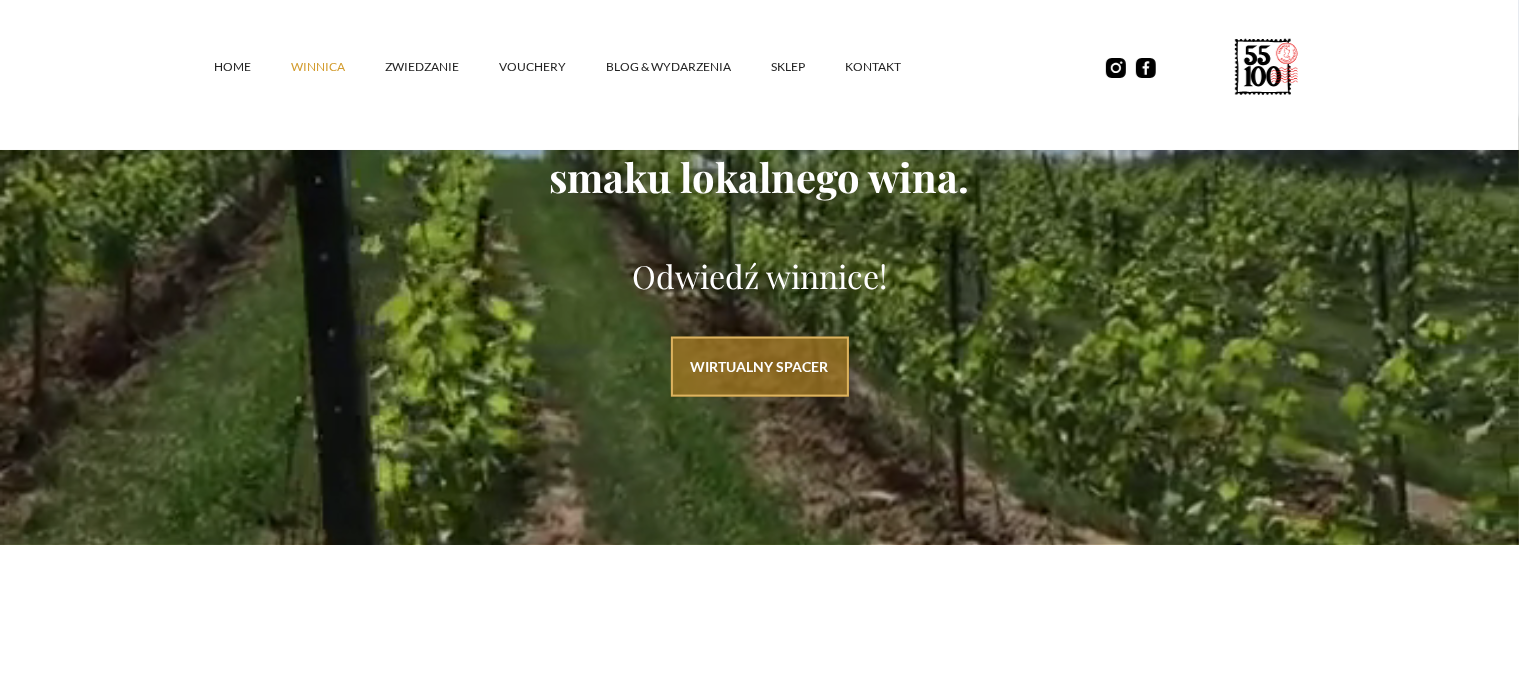 click on "WIRTUALNY SPACER" at bounding box center (760, 367) 